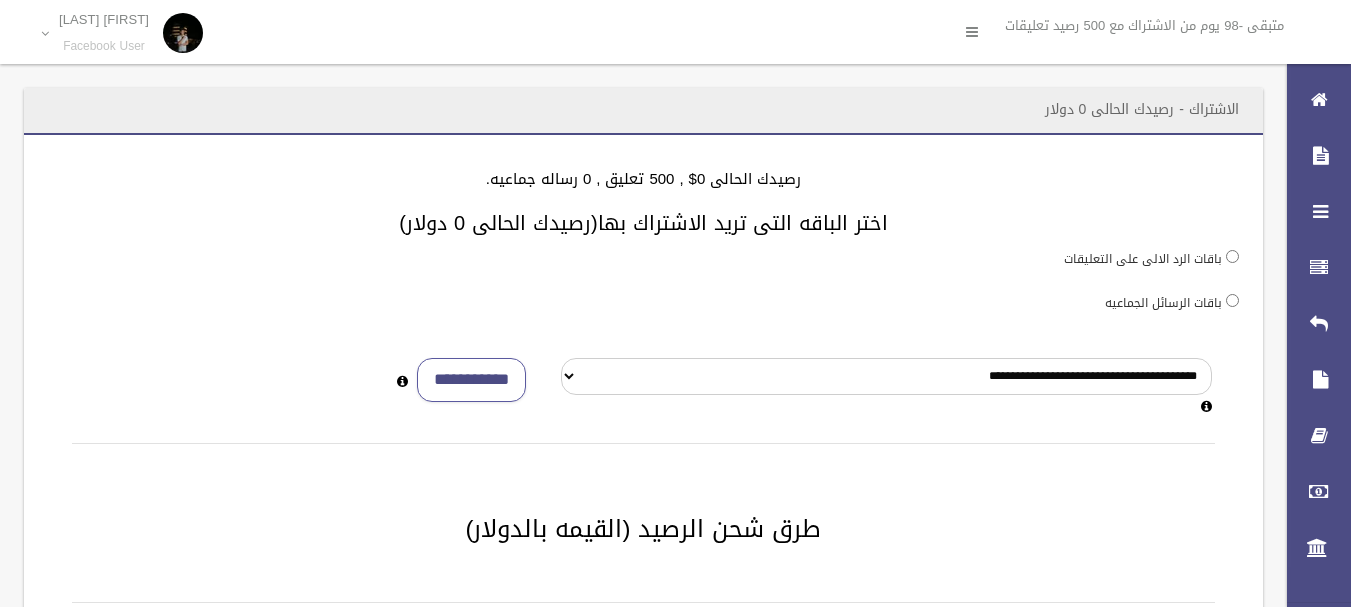 scroll, scrollTop: 133, scrollLeft: 0, axis: vertical 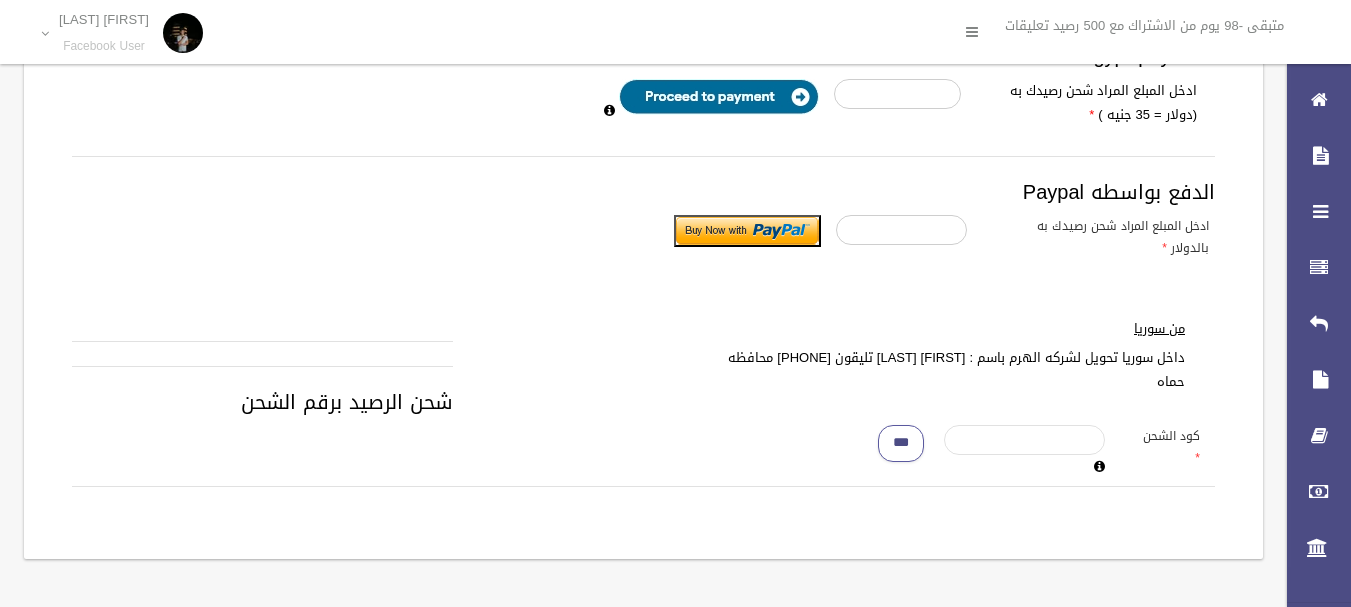 click at bounding box center (1024, 440) 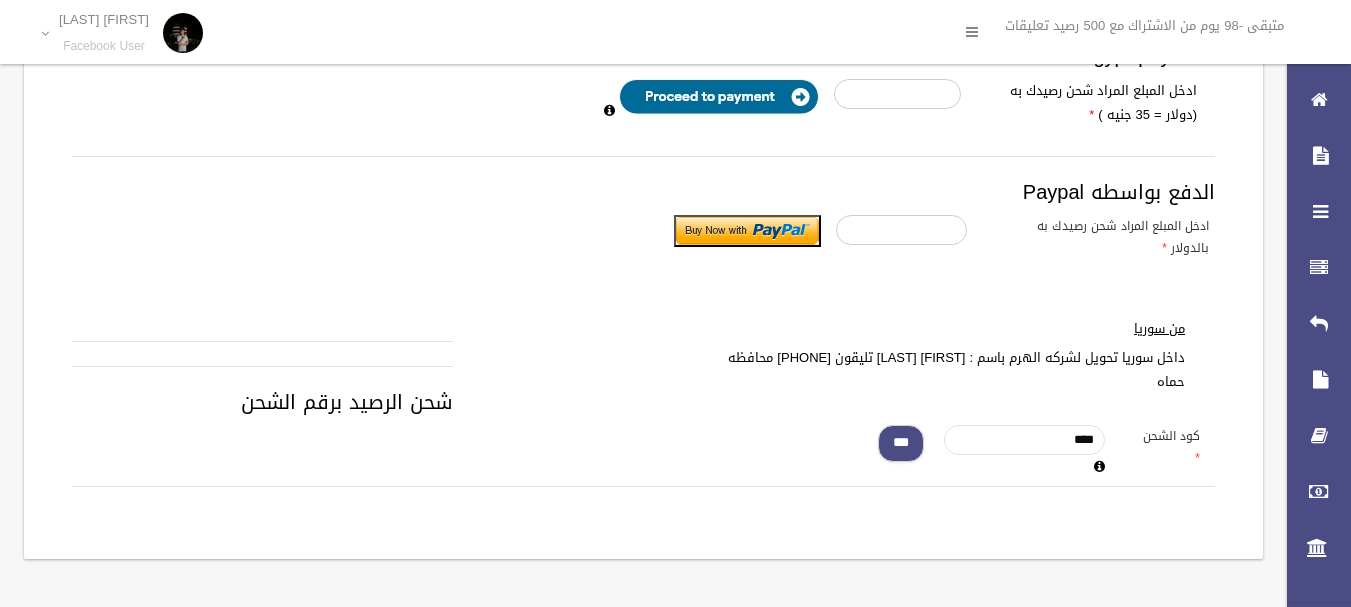 type on "****" 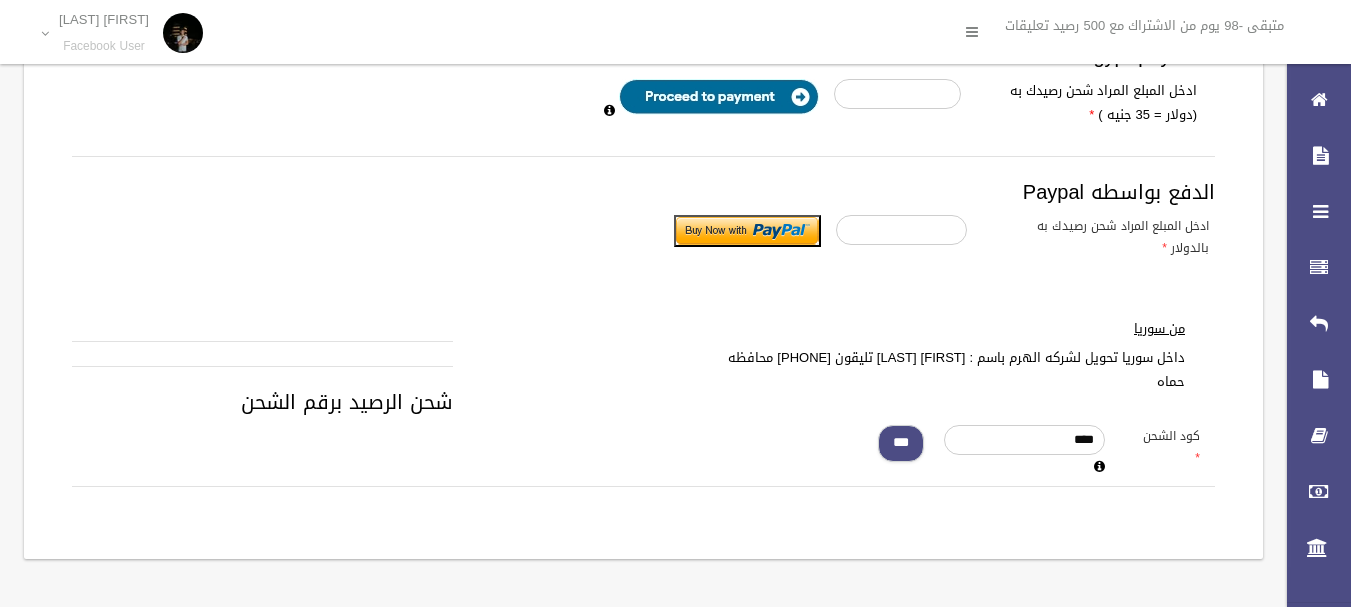 click on "***" at bounding box center [901, 443] 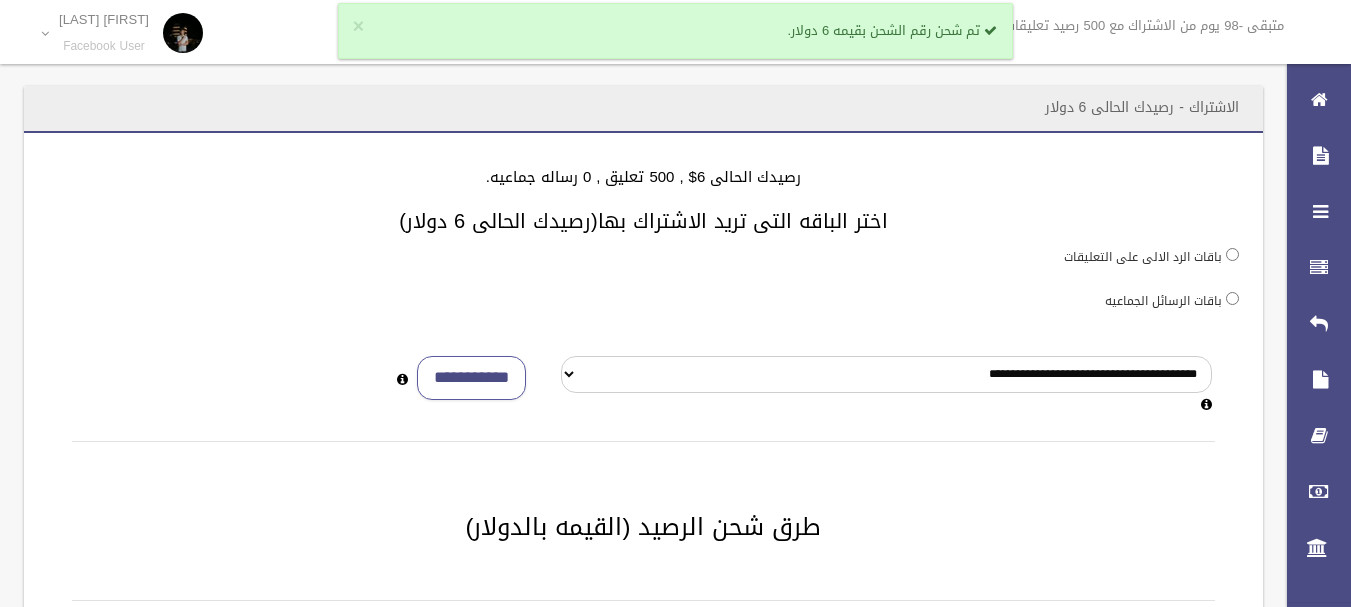 scroll, scrollTop: 0, scrollLeft: 0, axis: both 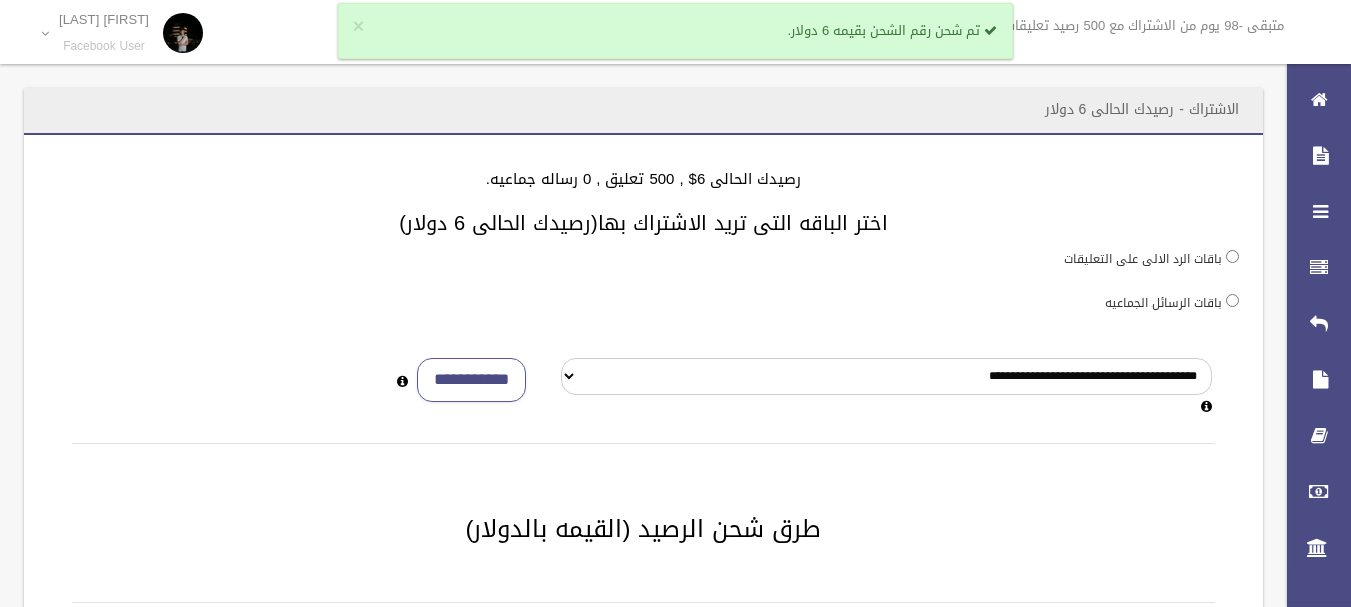 click on "باقات الرسائل الجماعيه" at bounding box center (1163, 303) 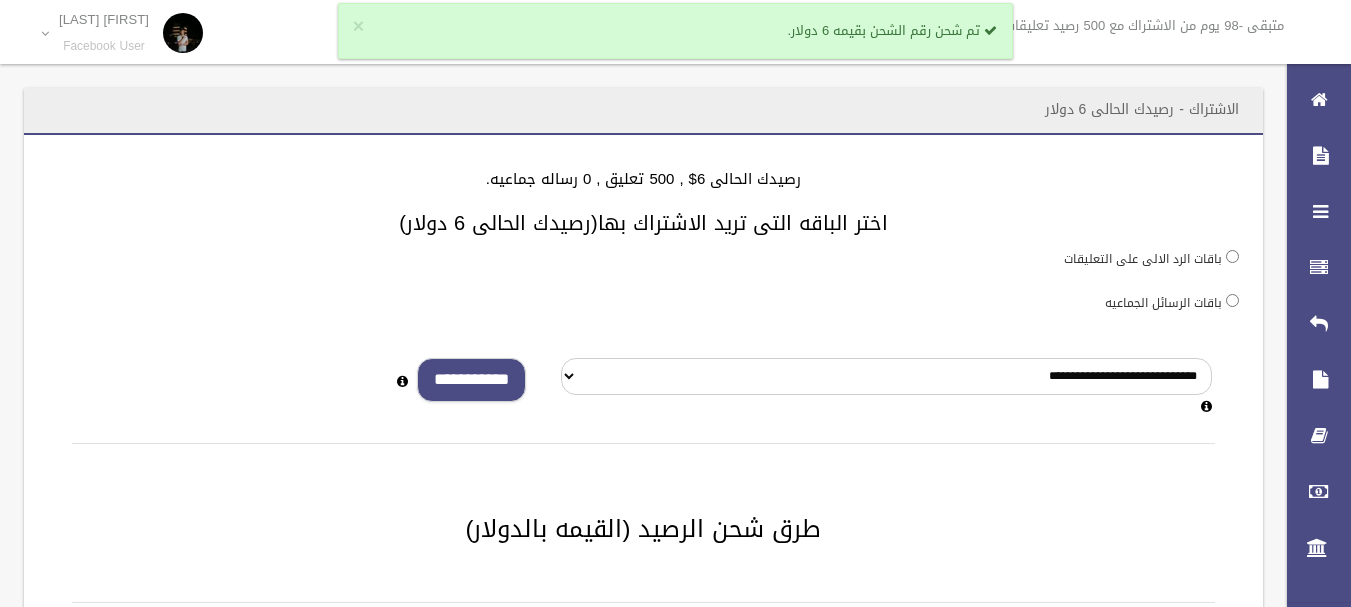 click on "**********" at bounding box center [471, 380] 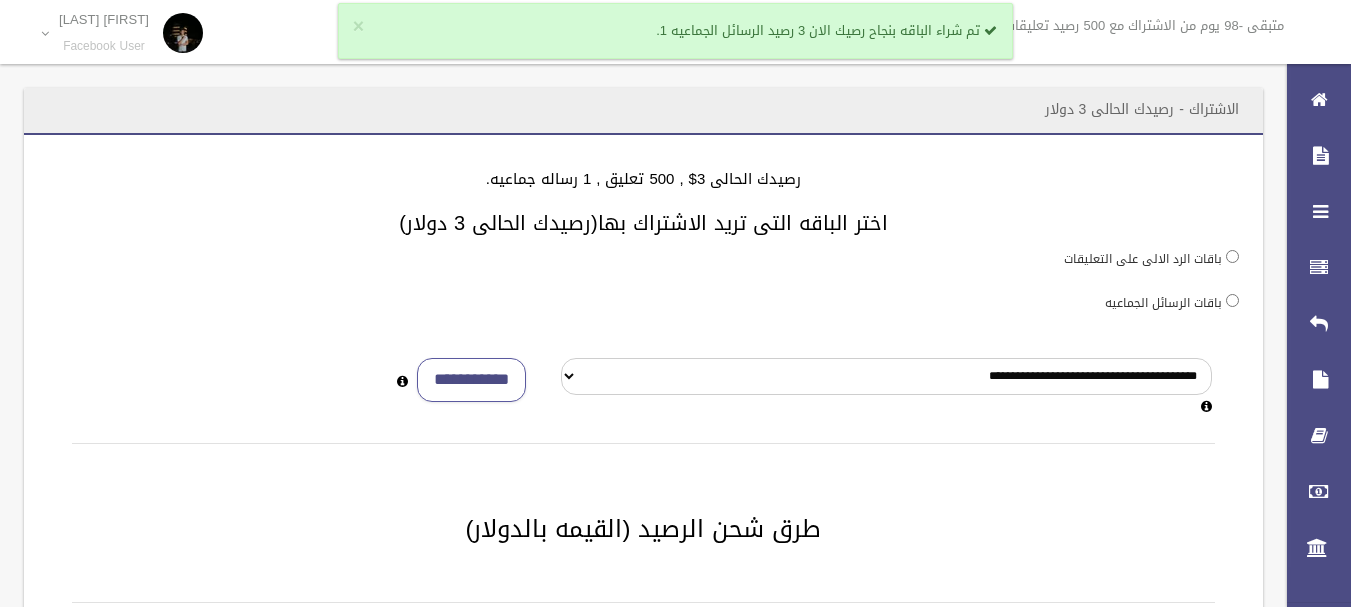 scroll, scrollTop: 0, scrollLeft: 0, axis: both 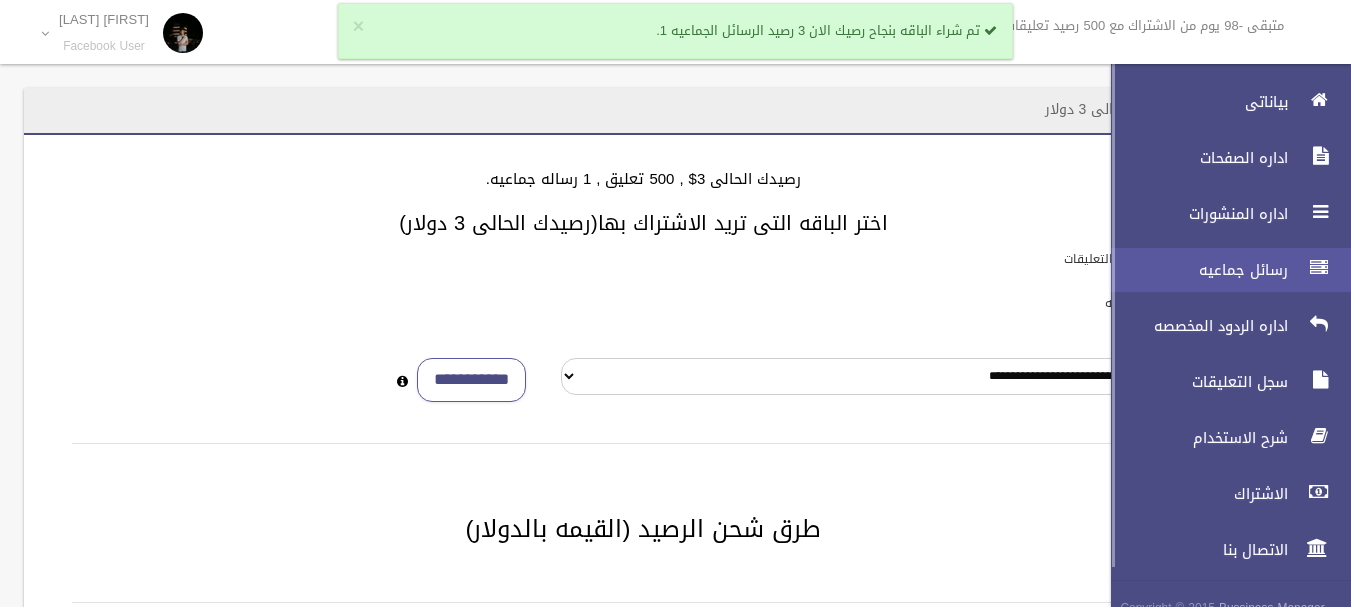 click on "رسائل جماعيه" at bounding box center (1194, 270) 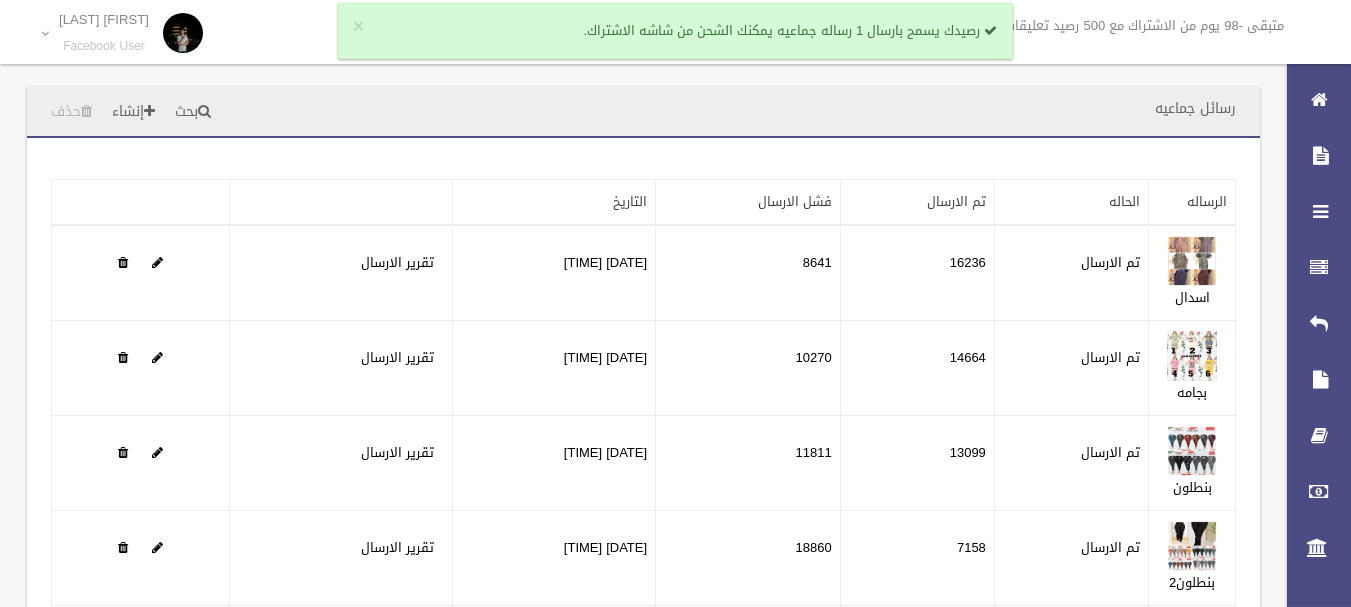 scroll, scrollTop: 0, scrollLeft: 0, axis: both 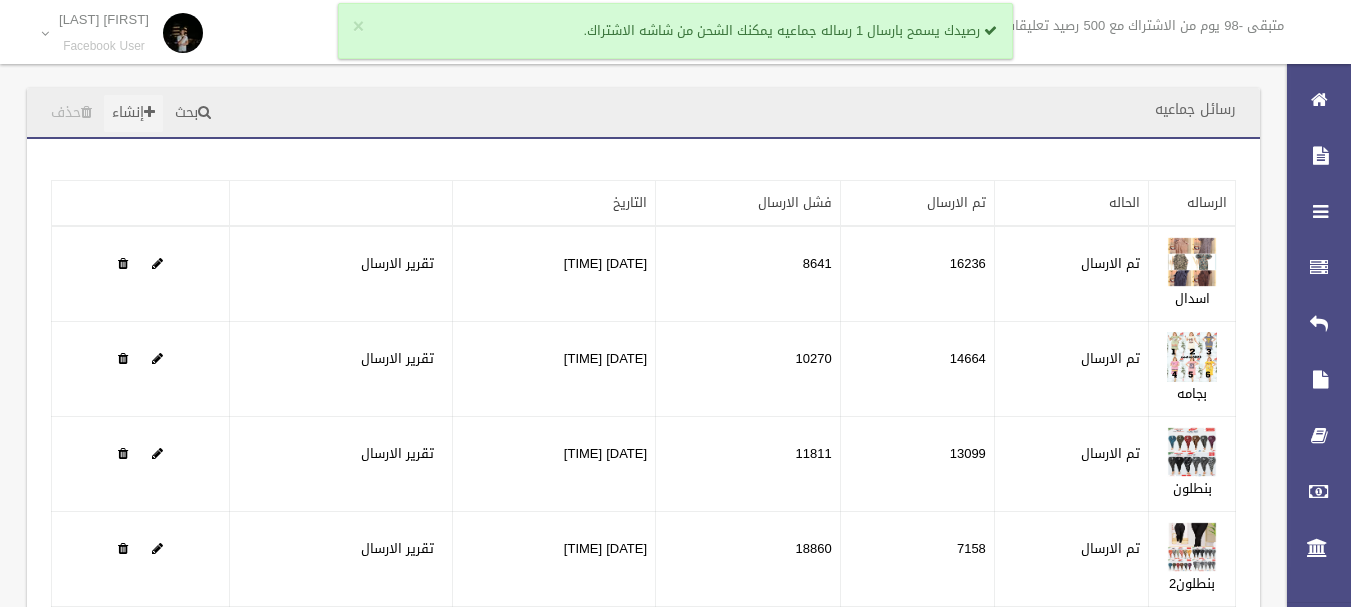 click on "إنشاء" at bounding box center (133, 113) 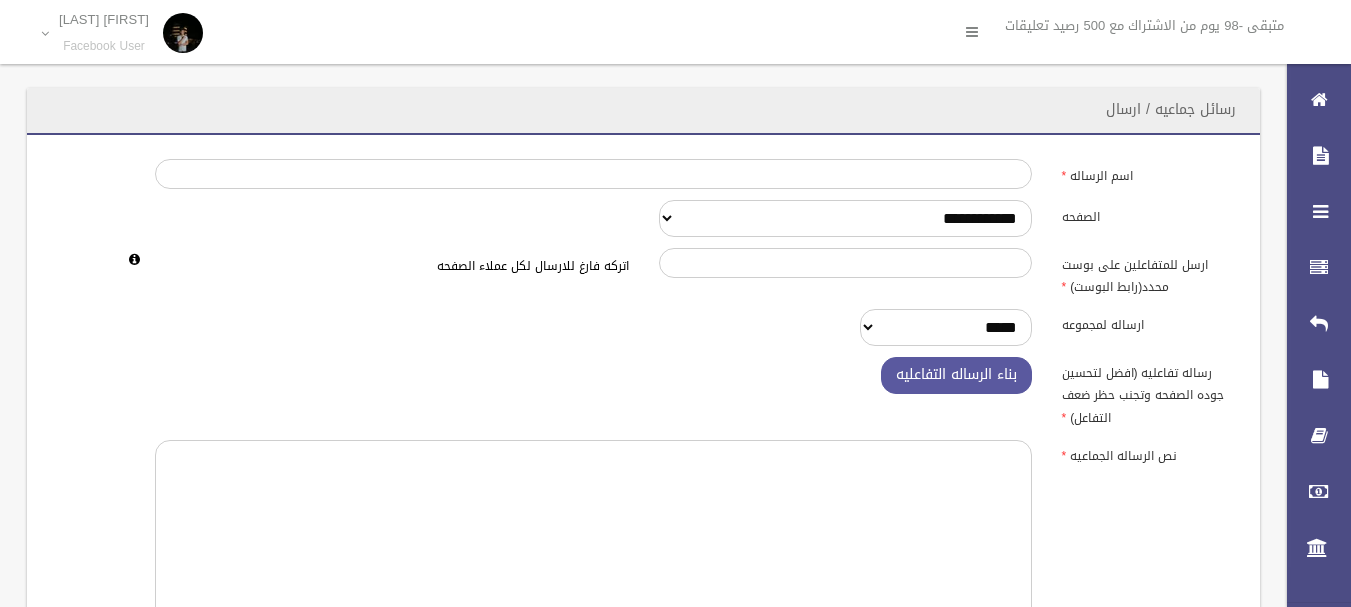 scroll, scrollTop: 0, scrollLeft: 0, axis: both 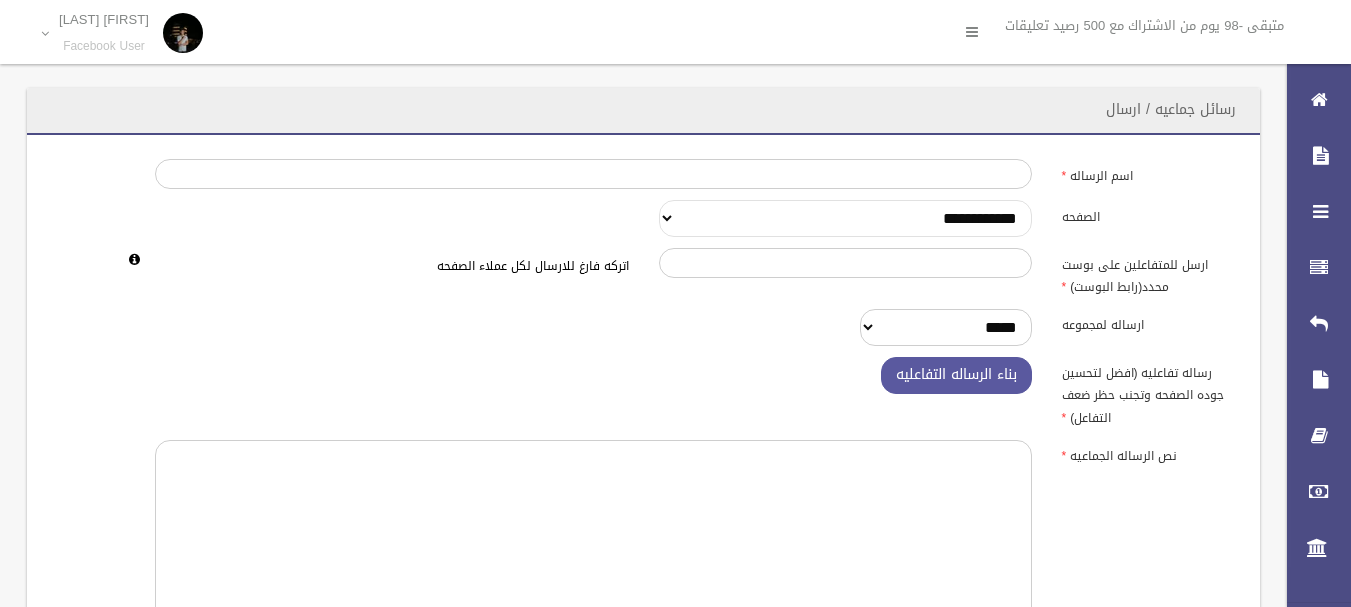 click on "**********" at bounding box center [845, 218] 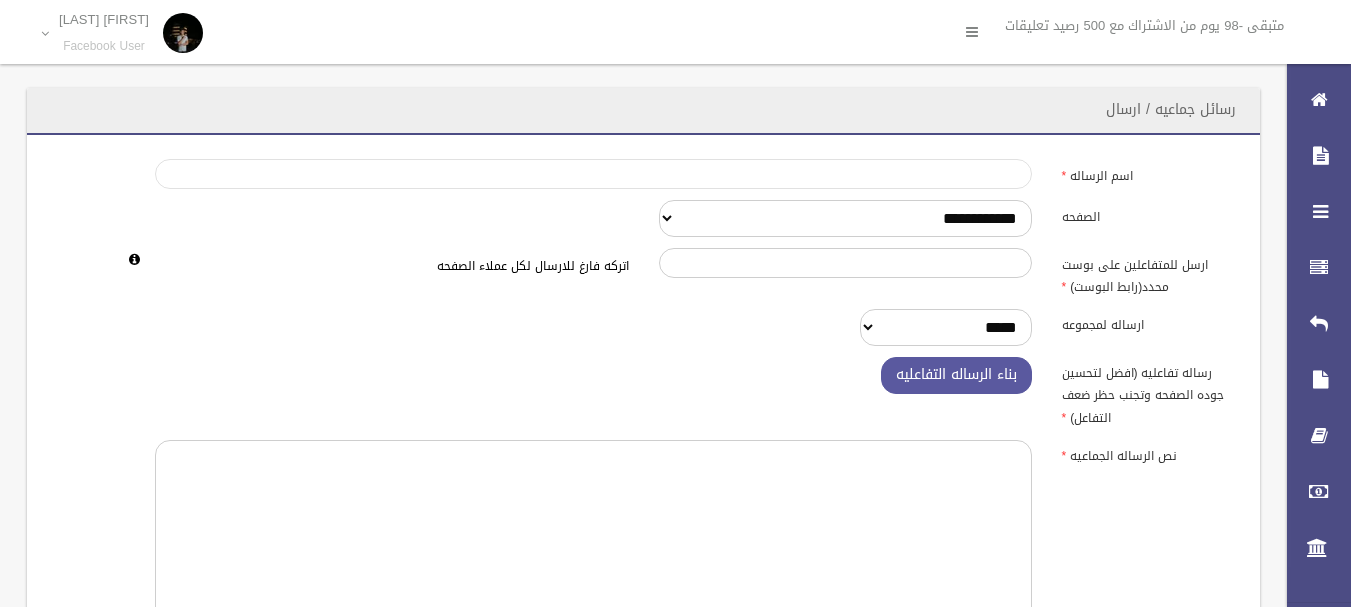 click on "اسم الرساله" at bounding box center [593, 174] 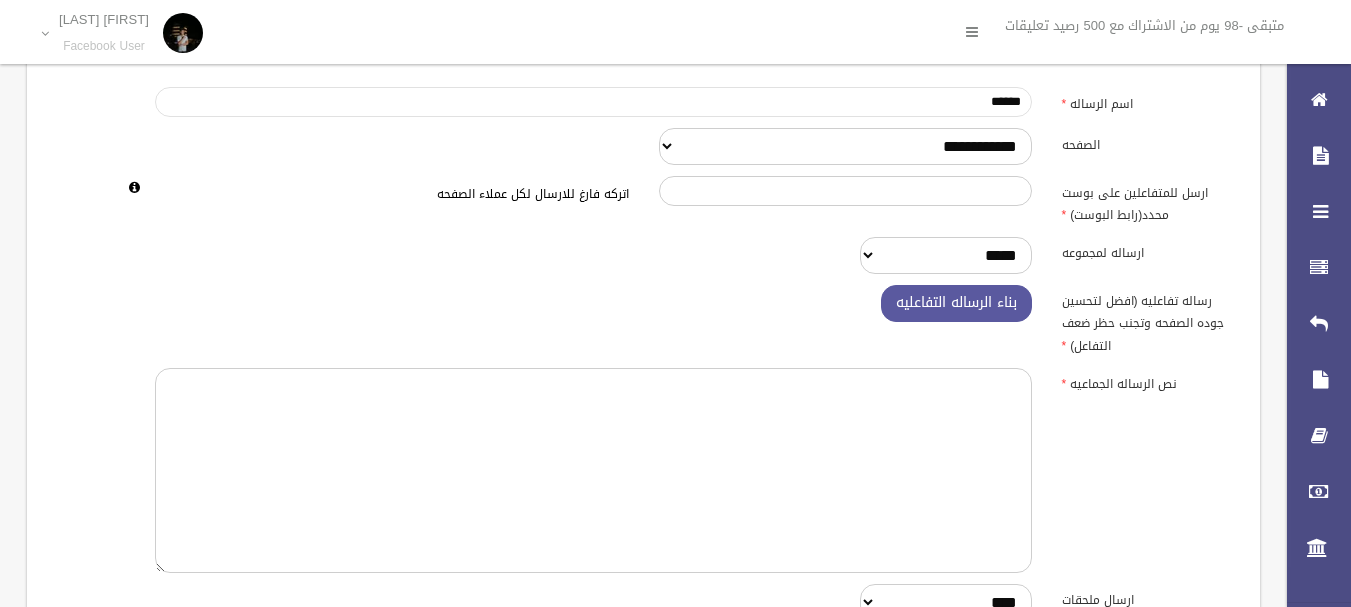 scroll, scrollTop: 133, scrollLeft: 0, axis: vertical 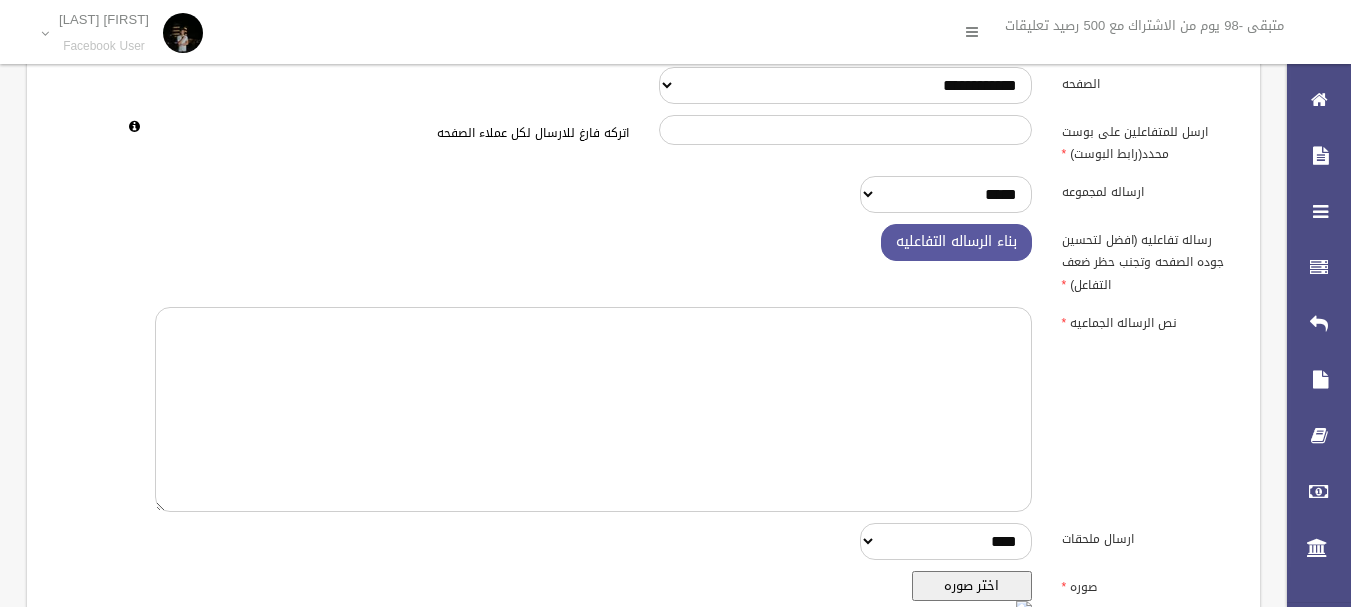type on "******" 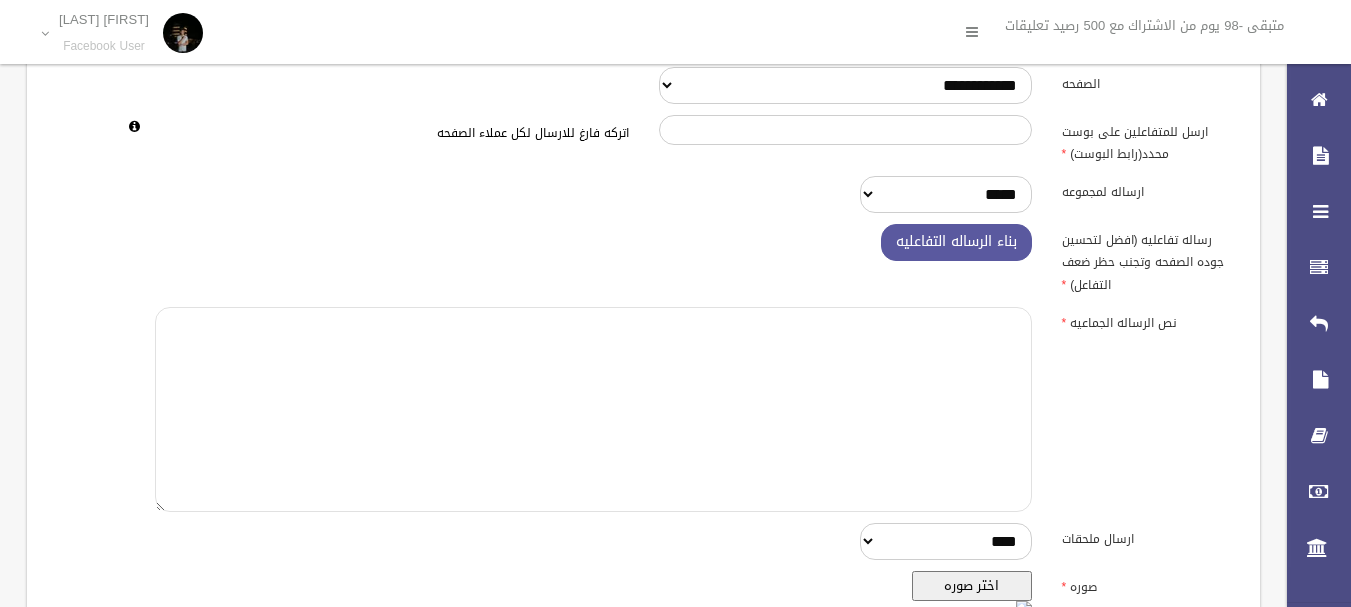 click at bounding box center [593, 409] 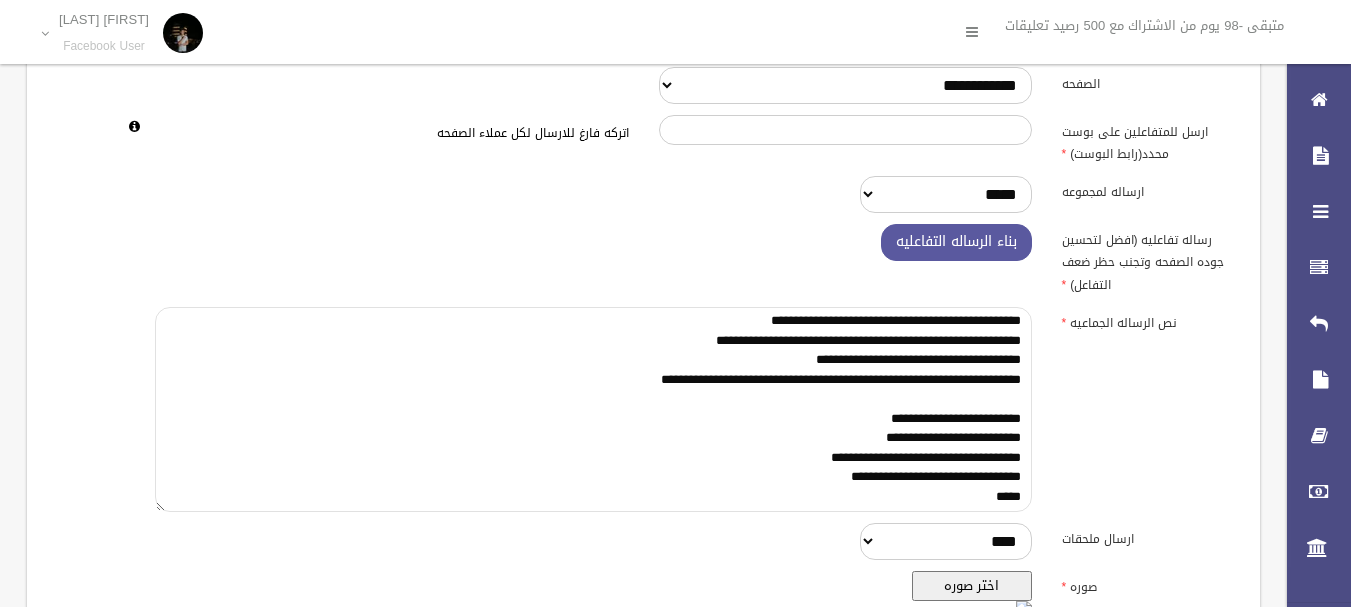 scroll, scrollTop: 78, scrollLeft: 0, axis: vertical 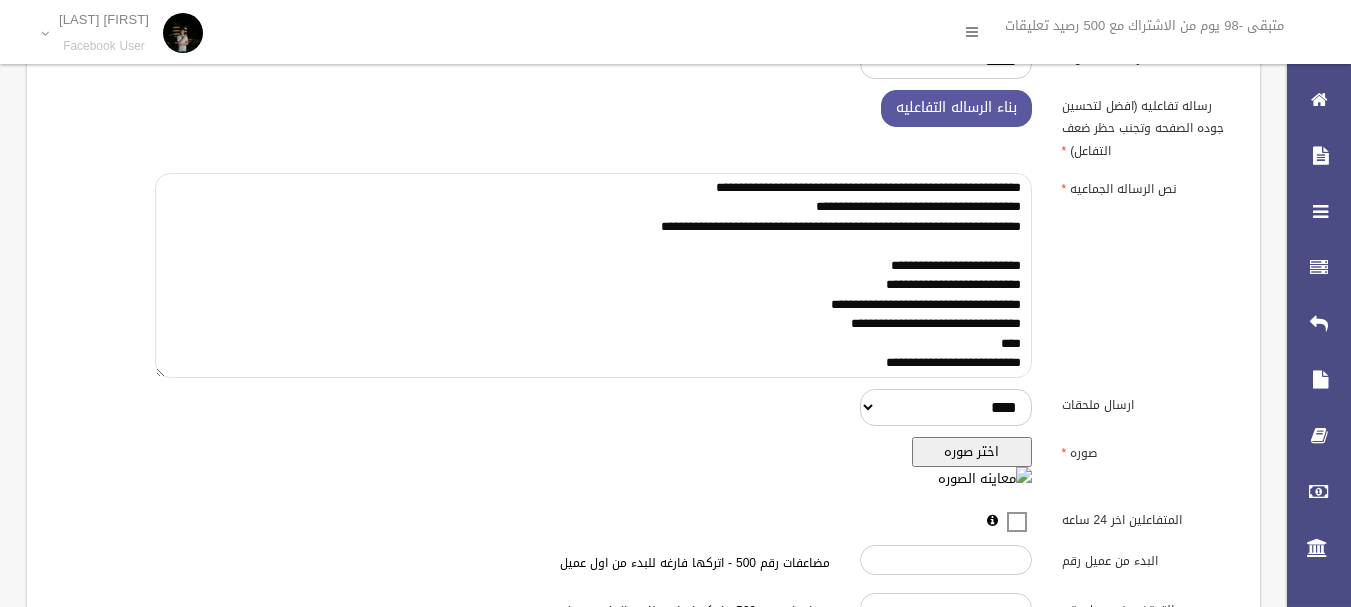 type on "**********" 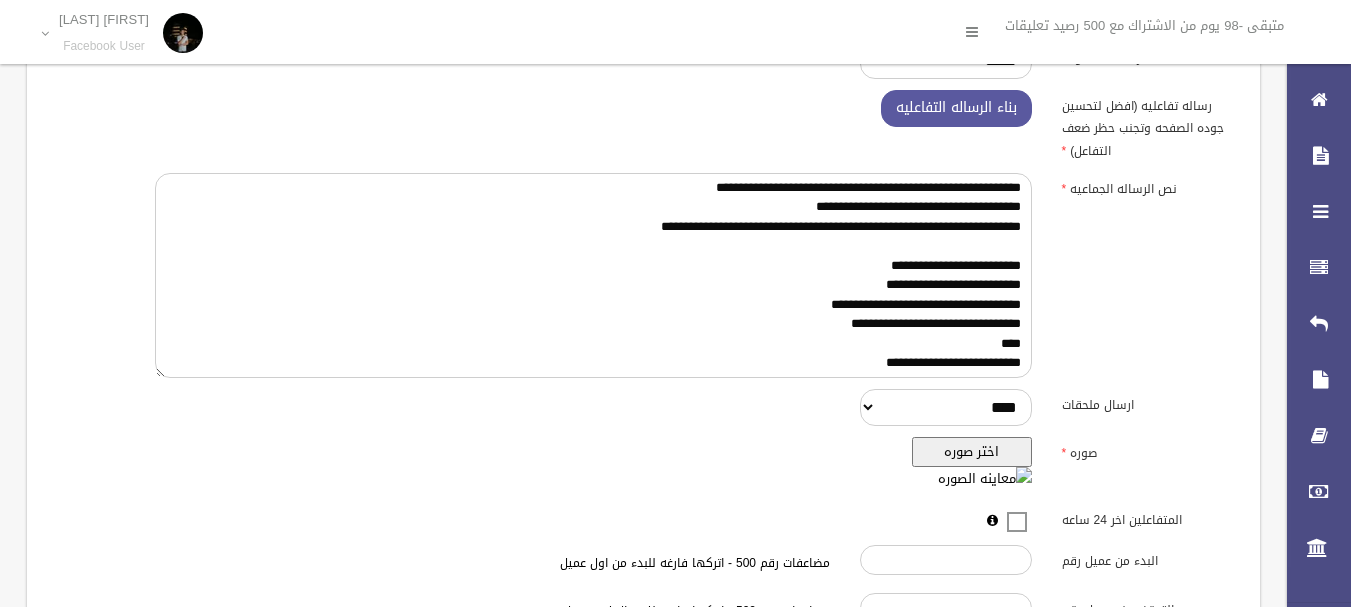 click on "اختر صوره" at bounding box center [972, 452] 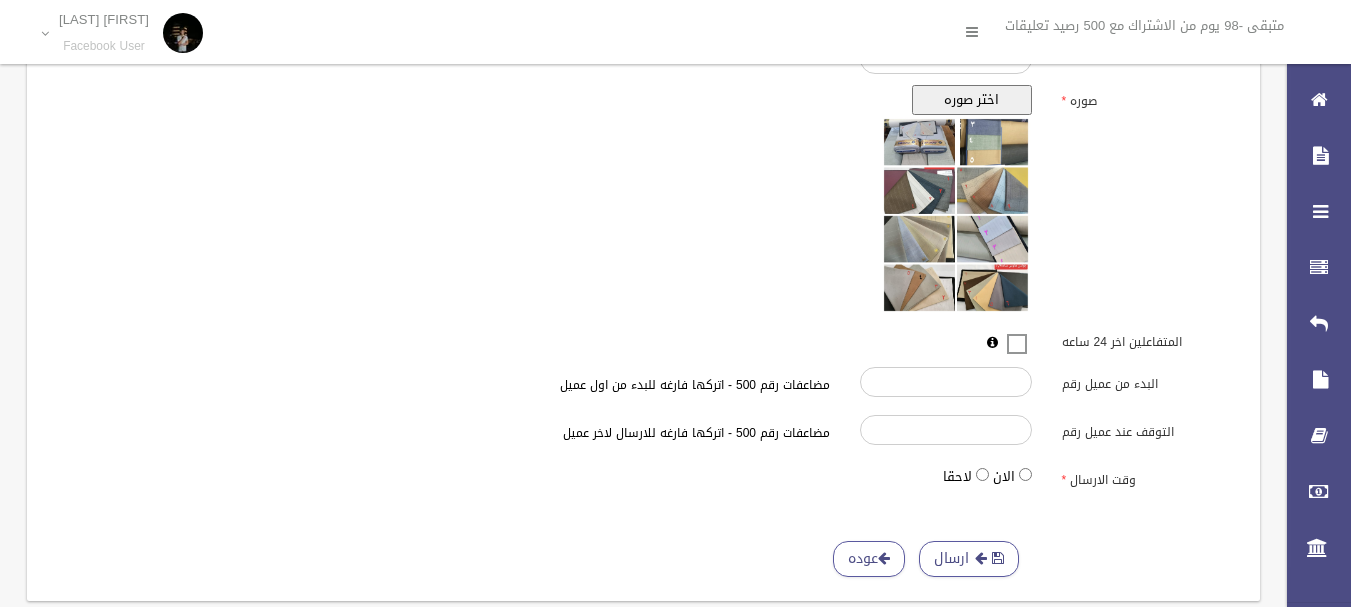scroll, scrollTop: 661, scrollLeft: 0, axis: vertical 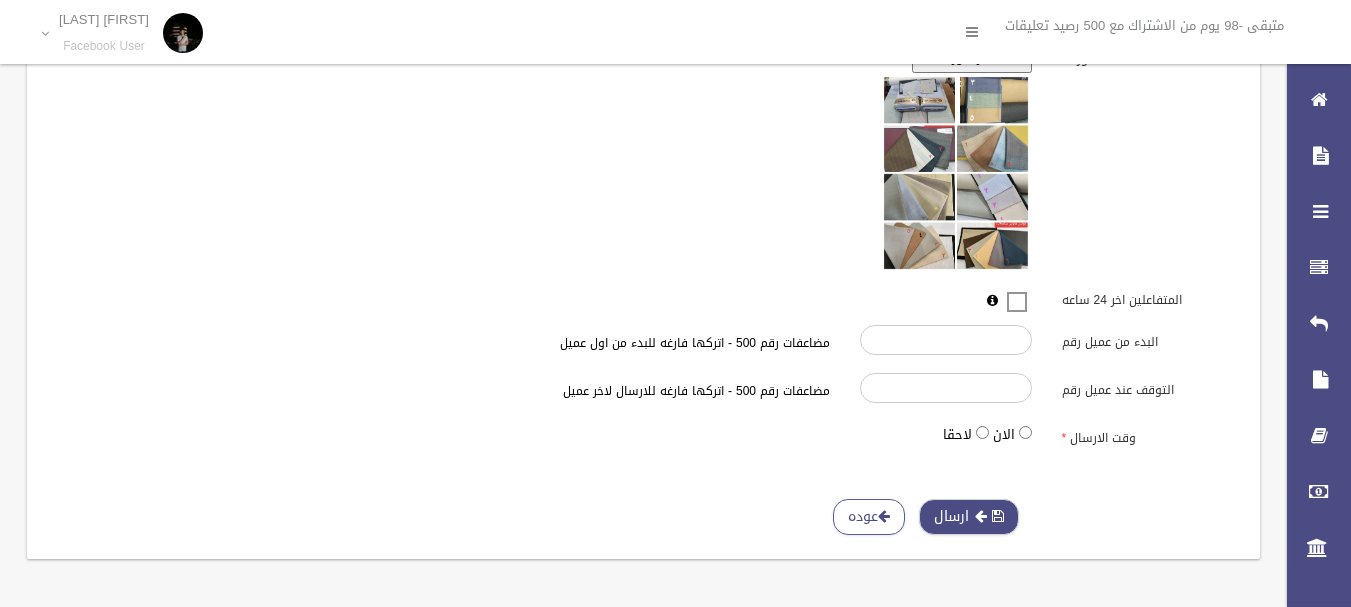 click on "ارسال" at bounding box center [969, 517] 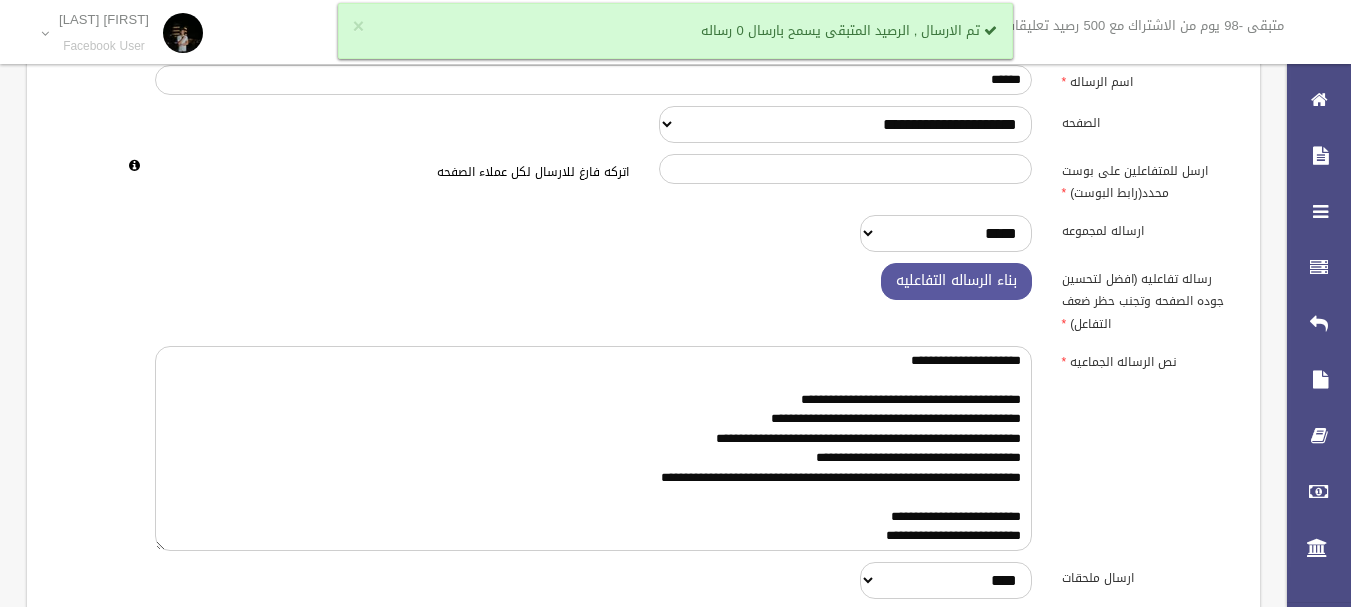 scroll, scrollTop: 133, scrollLeft: 0, axis: vertical 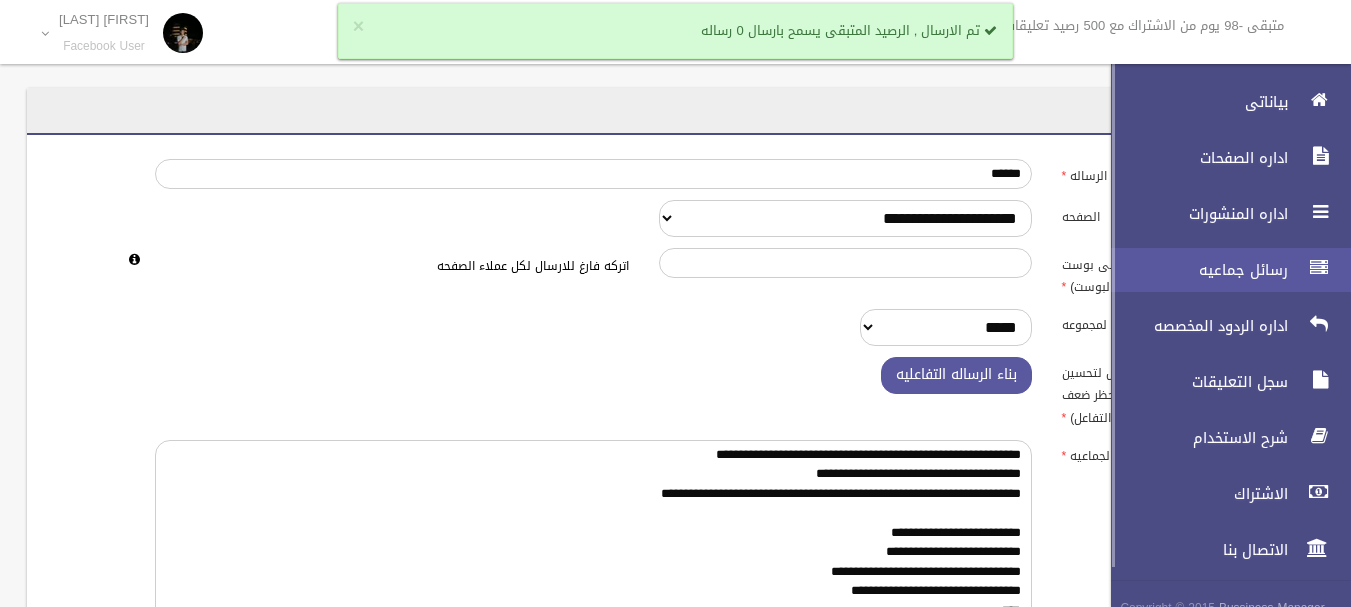click on "رسائل جماعيه" at bounding box center [1194, 270] 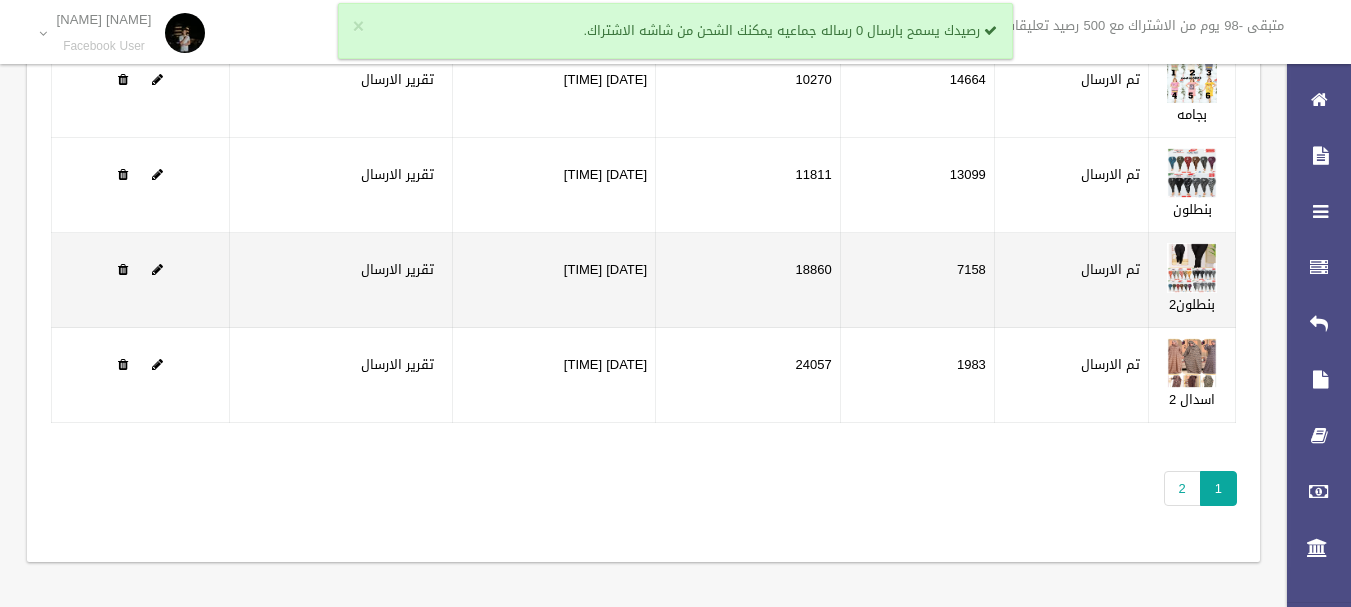 scroll, scrollTop: 282, scrollLeft: 0, axis: vertical 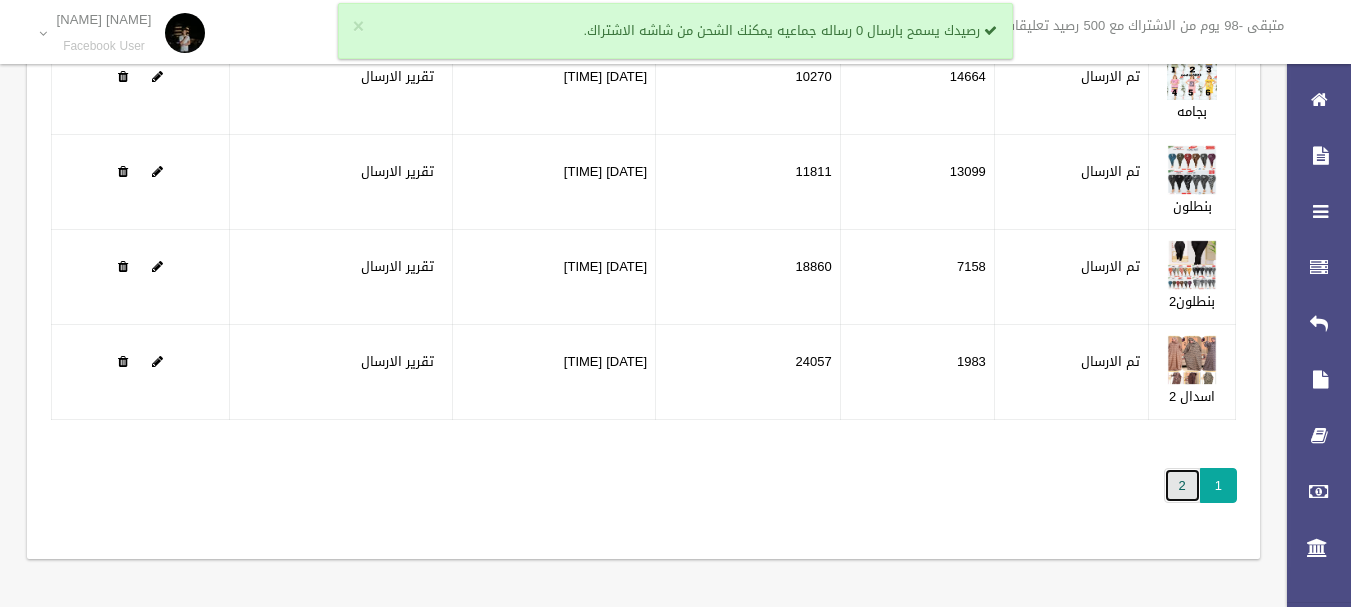 click on "2" at bounding box center [1182, 485] 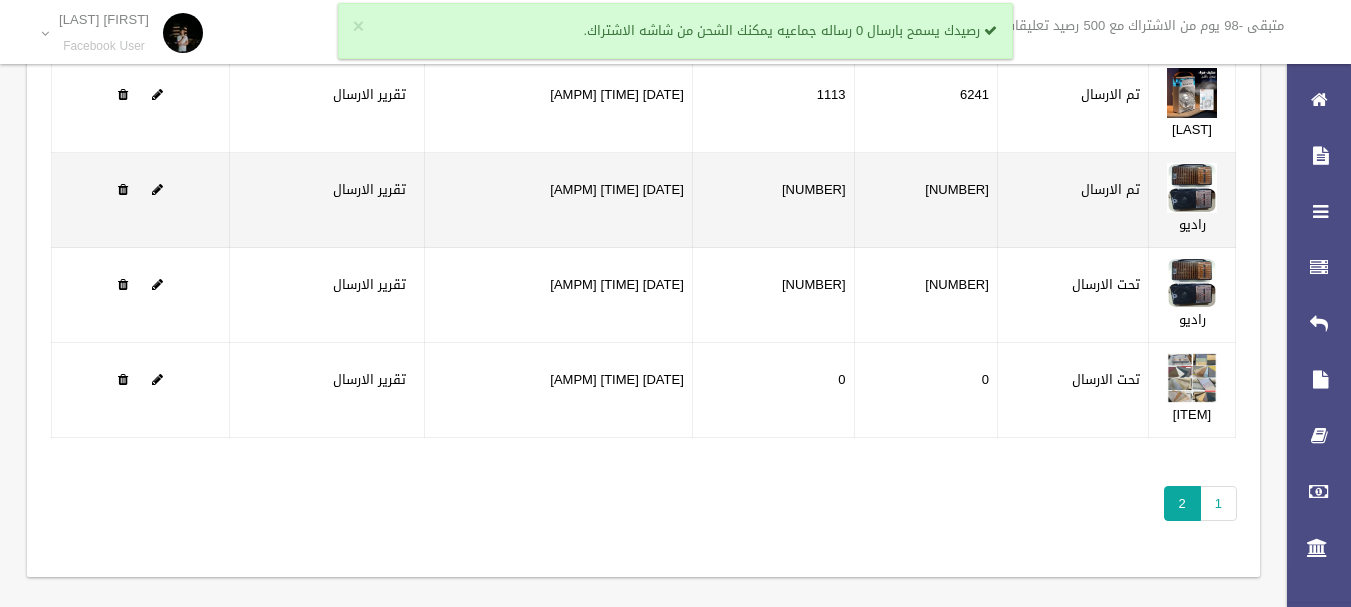 scroll, scrollTop: 187, scrollLeft: 0, axis: vertical 